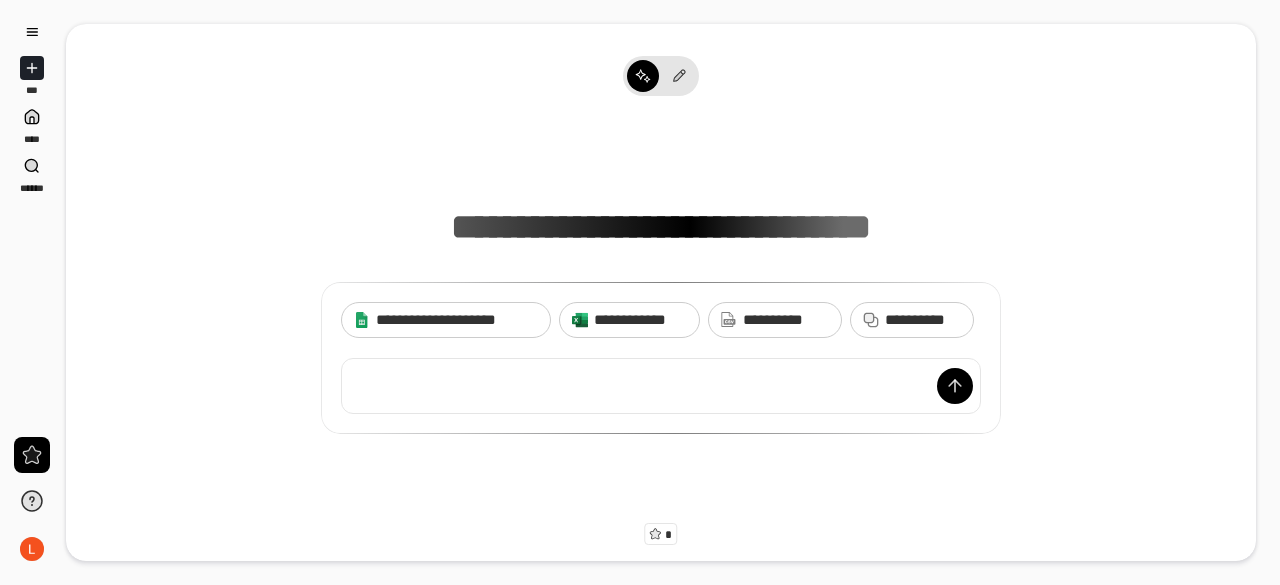 scroll, scrollTop: 0, scrollLeft: 0, axis: both 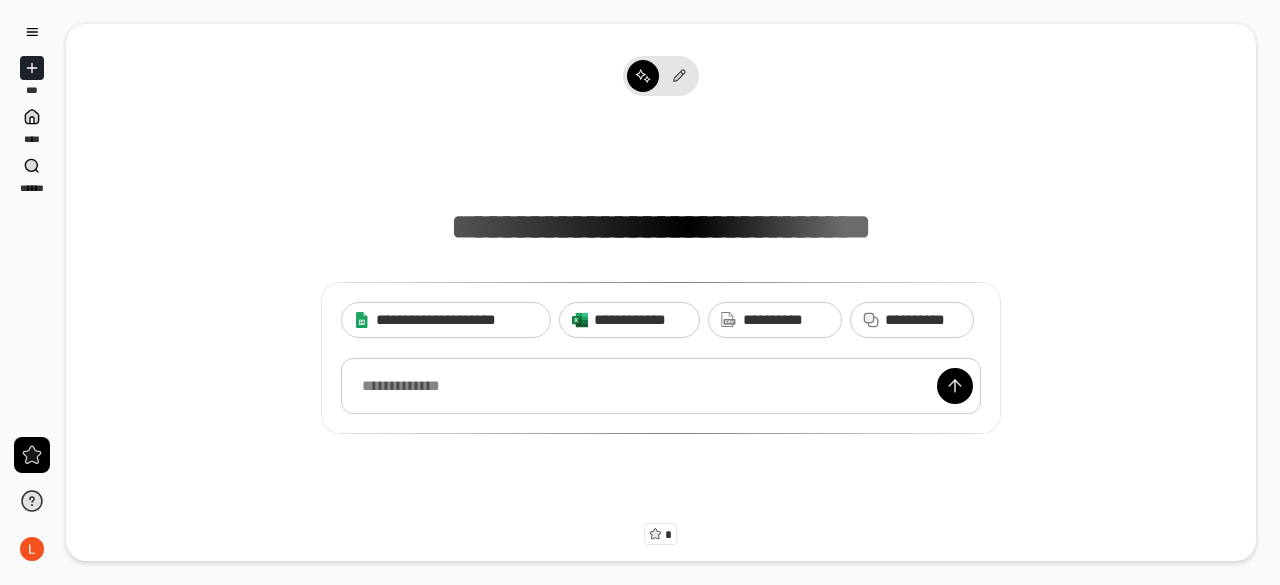 click at bounding box center (661, 386) 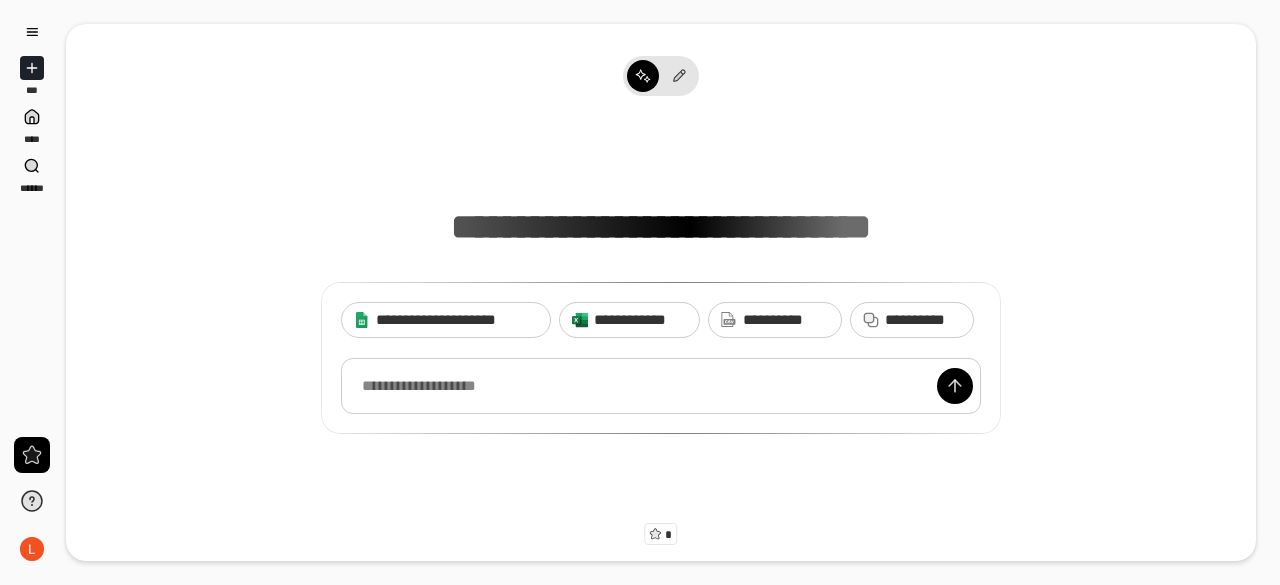 type 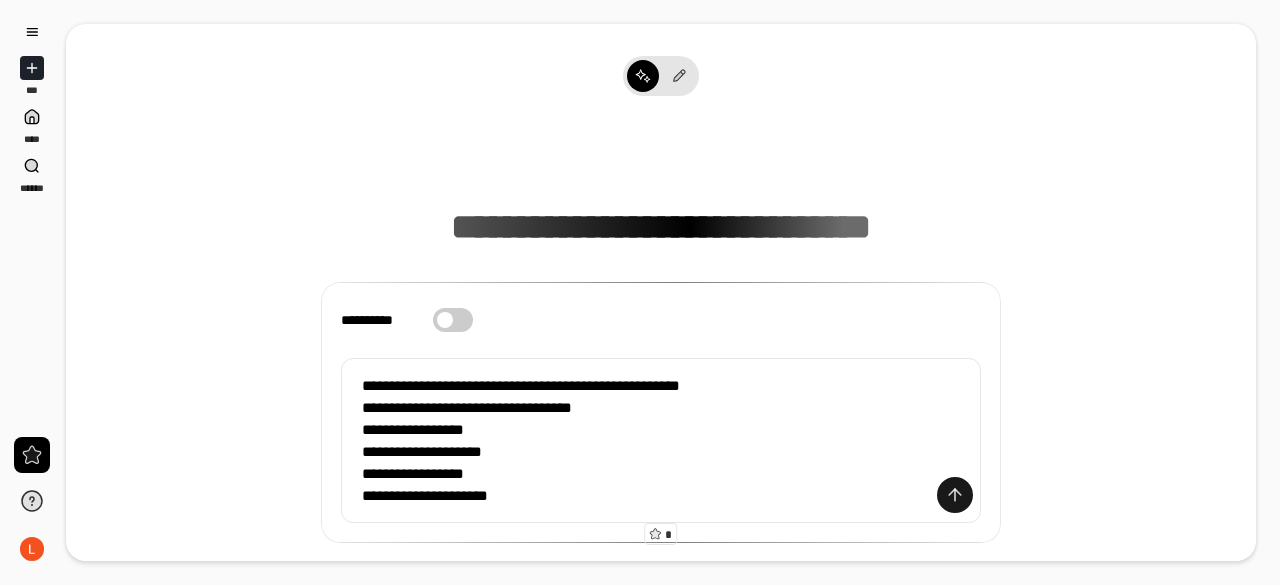 click at bounding box center (955, 495) 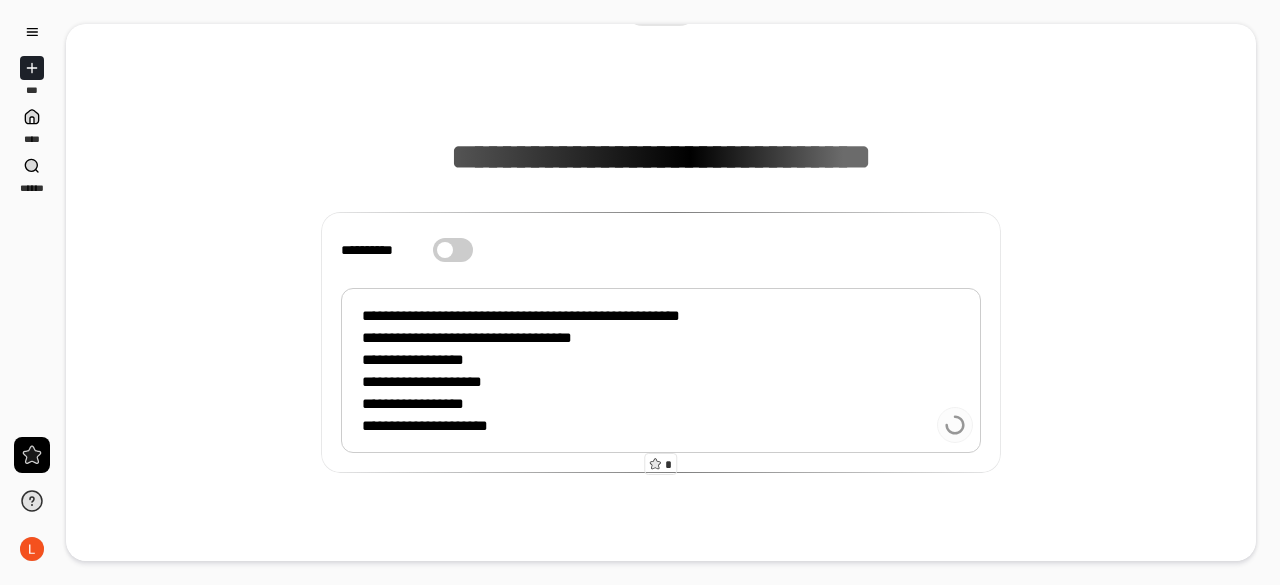 scroll, scrollTop: 98, scrollLeft: 0, axis: vertical 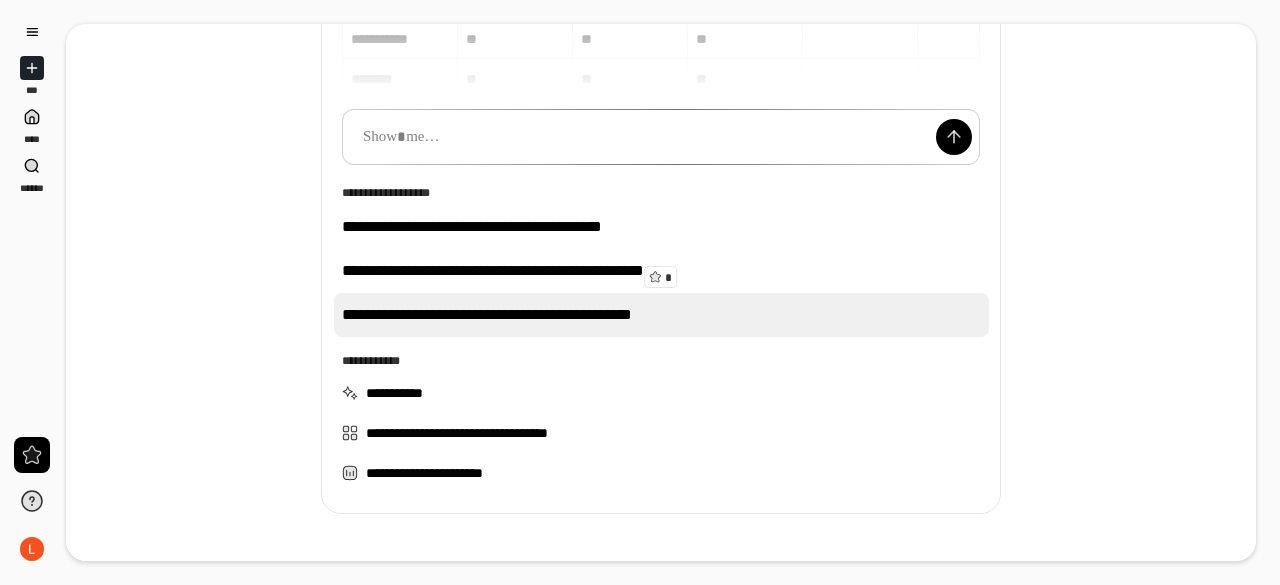 click on "**********" at bounding box center (661, 315) 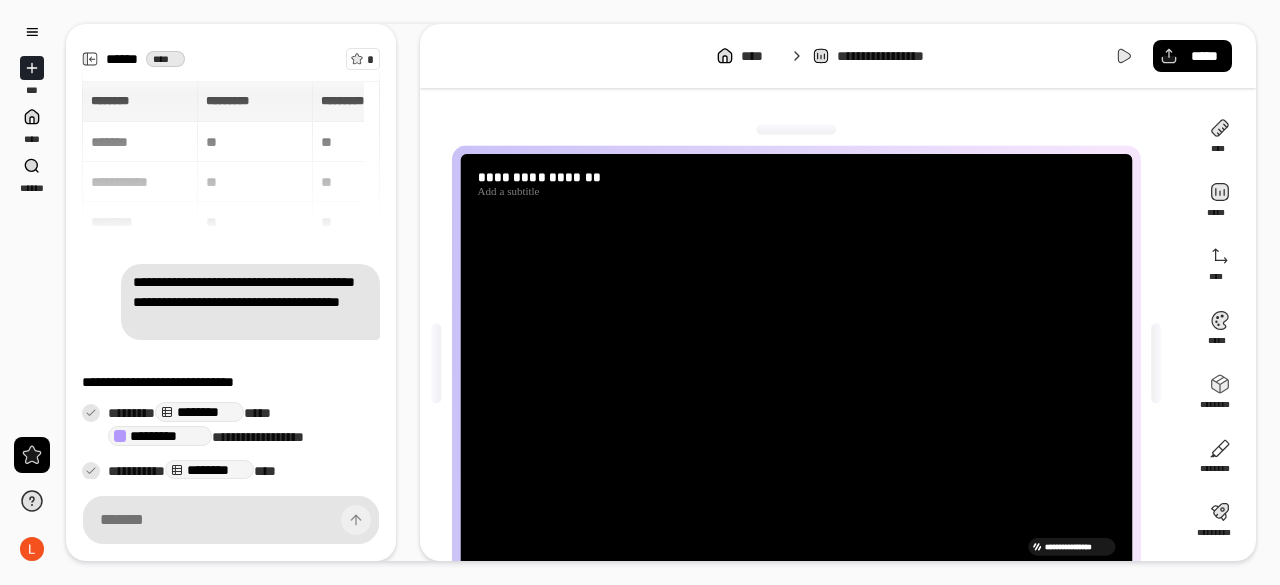 scroll, scrollTop: 163, scrollLeft: 0, axis: vertical 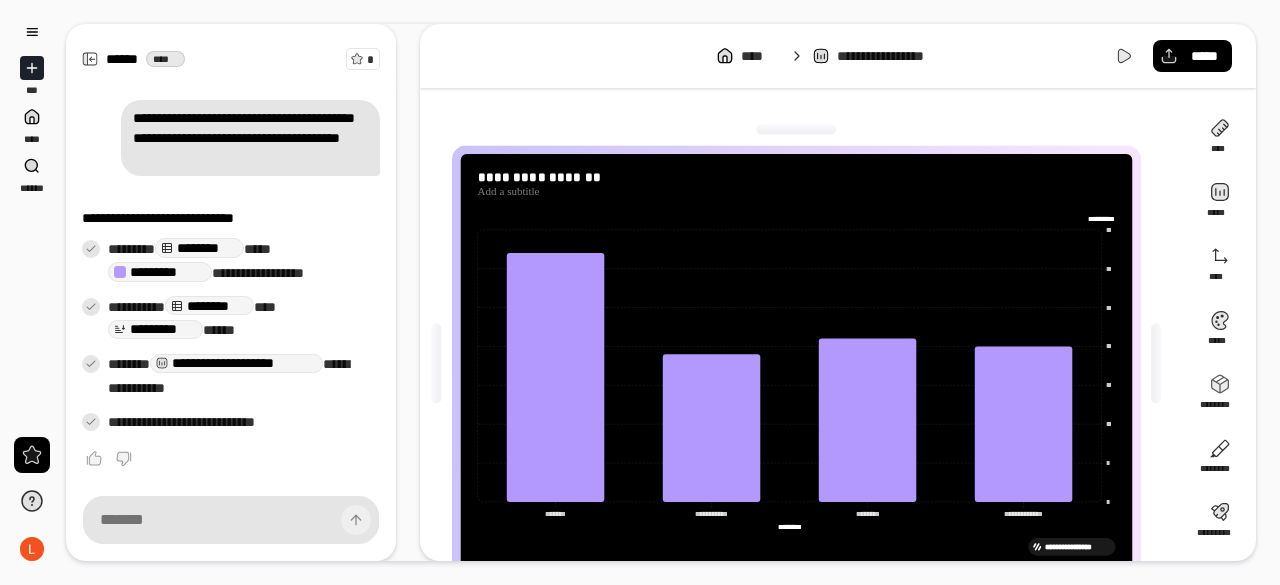 click on "[FIRST] [LAST] [FIRST] [LAST] [CITY] [CITY] [STATE] [STATE] [ZIP] [ZIP] [STREET_NAME] [STREET_NAME] [ADDRESS_NUMBER] [ADDRESS_NUMBER] [COUNTRY] [COUNTRY] [EMAIL] [EMAIL] [PHONE] [PHONE] [CREDIT_CARD] [CREDIT_CARD] [SSN] [SSN] [LICENSE_PLATE] [LICENSE_PLATE] [PASSPORT] [PASSPORT] [DATE] [DATE] [TIME] [TIME] [AGE] [AGE] [NAME] [NAME]" at bounding box center (838, 292) 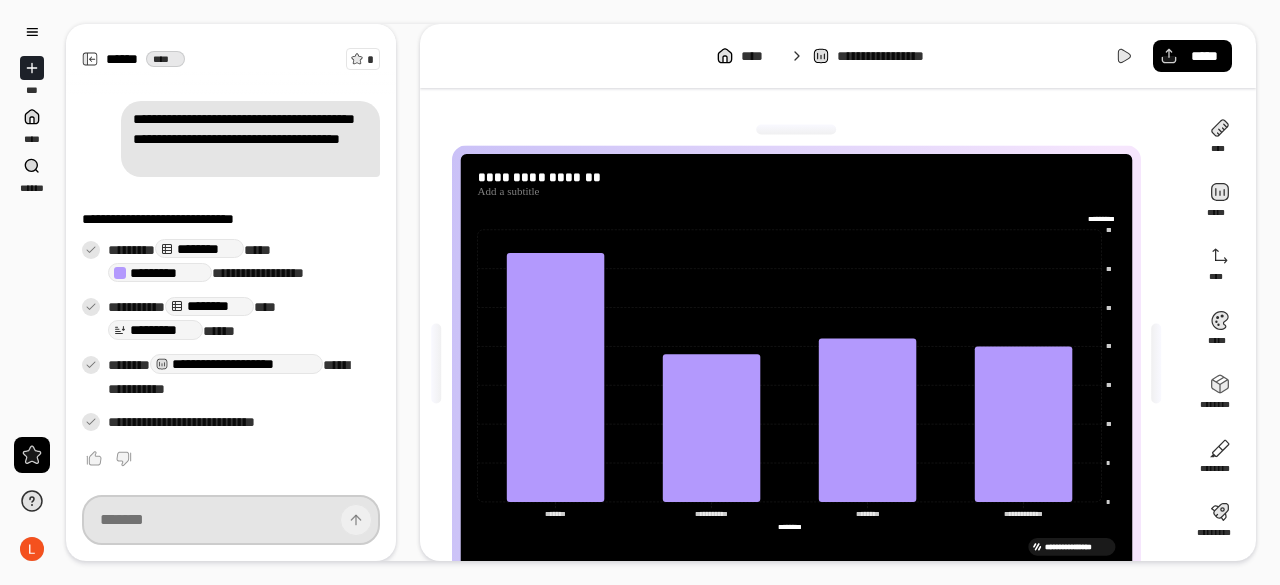 click at bounding box center [231, 520] 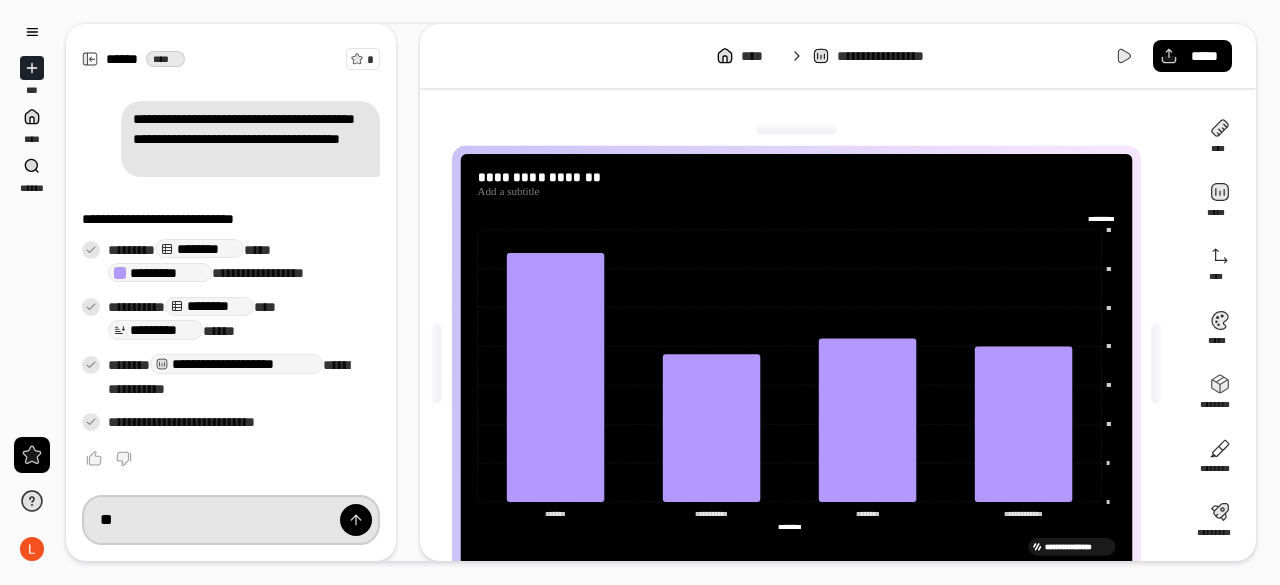 type on "*" 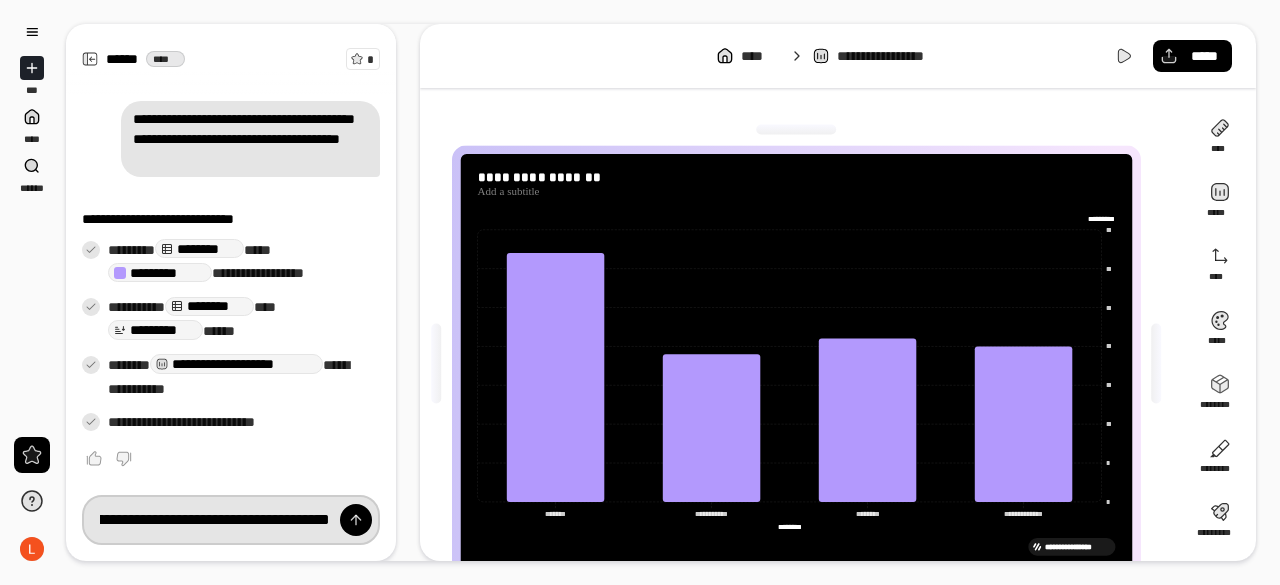scroll, scrollTop: 0, scrollLeft: 180, axis: horizontal 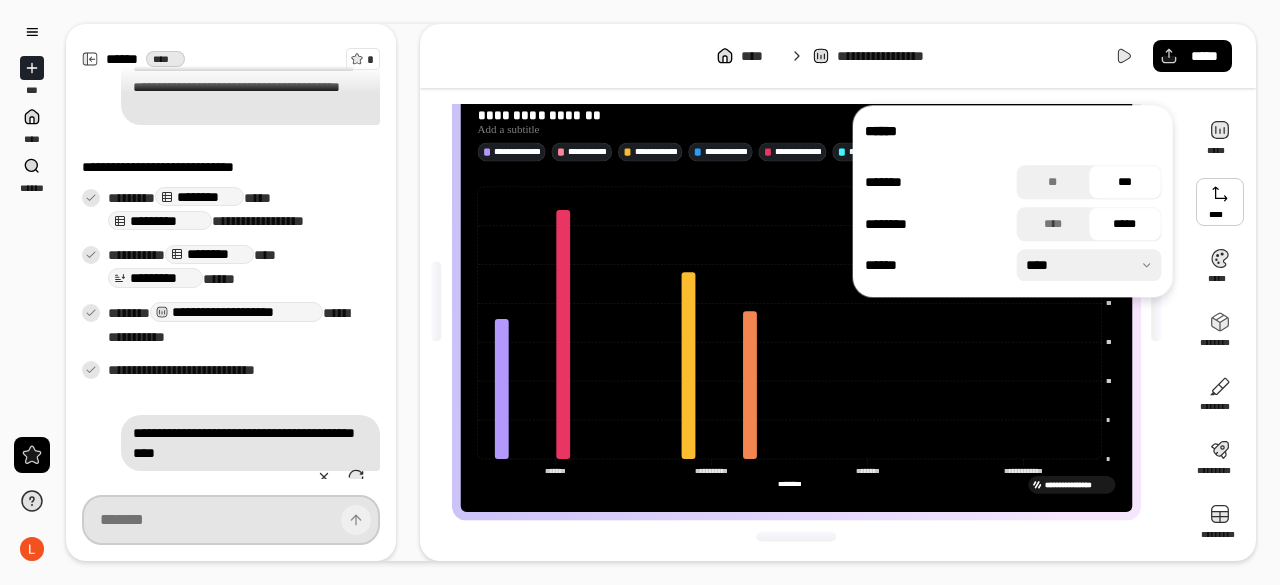 type 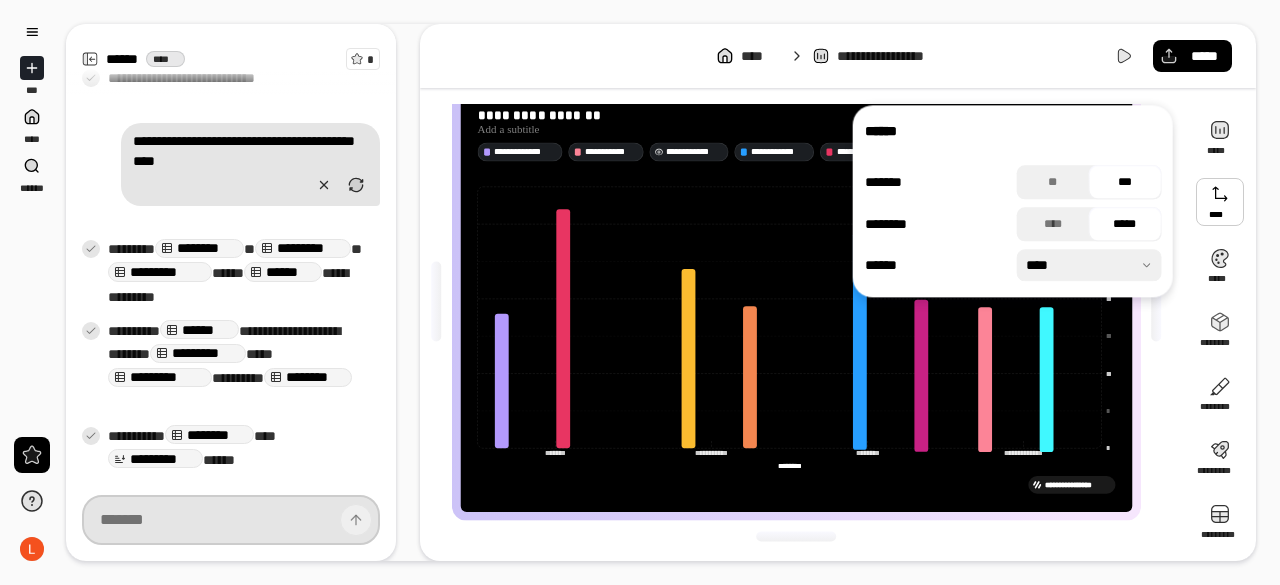 scroll, scrollTop: 545, scrollLeft: 0, axis: vertical 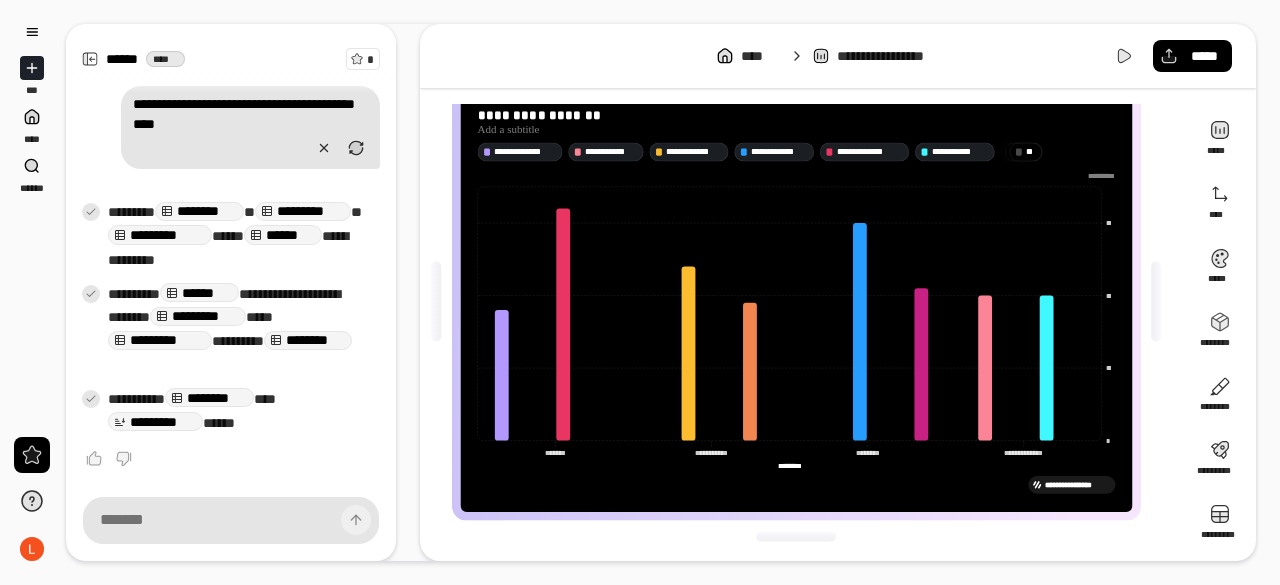 click on "[FIRST] [LAST] [FIRST] [LAST] [CITY] [CITY] [STATE] [STATE] [ZIP] [ZIP] [STREET_NAME] [STREET_NAME] [ADDRESS_NUMBER] [ADDRESS_NUMBER] [COUNTRY] [COUNTRY] [EMAIL] [EMAIL] [PHONE] [PHONE] [CREDIT_CARD] [CREDIT_CARD] [SSN] [SSN] [LICENSE_PLATE] [LICENSE_PLATE] [PASSPORT] [PASSPORT] [DATE] [DATE] [TIME] [TIME] [AGE] [AGE] [NAME] [NAME]" at bounding box center (838, 292) 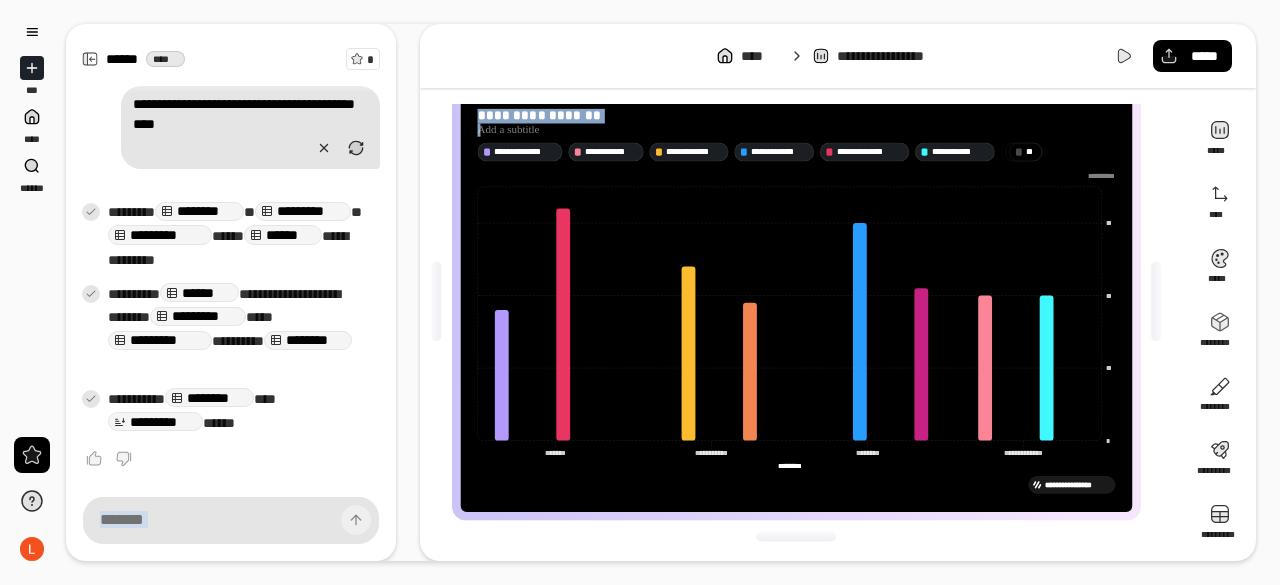 drag, startPoint x: 1238, startPoint y: 207, endPoint x: 1234, endPoint y: 71, distance: 136.0588 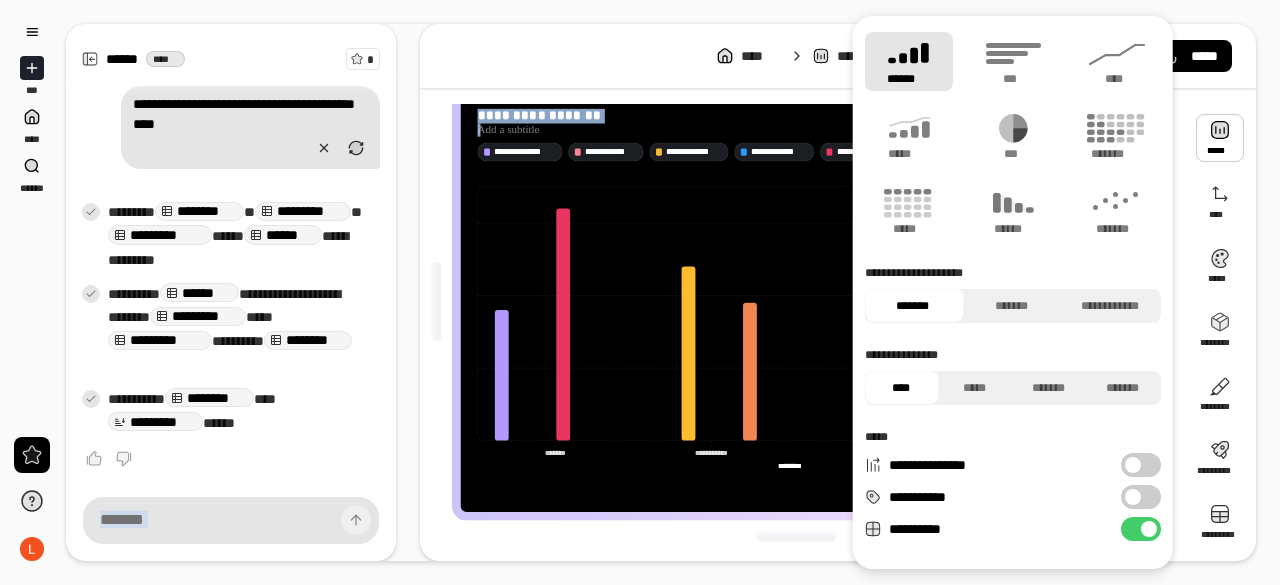 click at bounding box center [1220, 138] 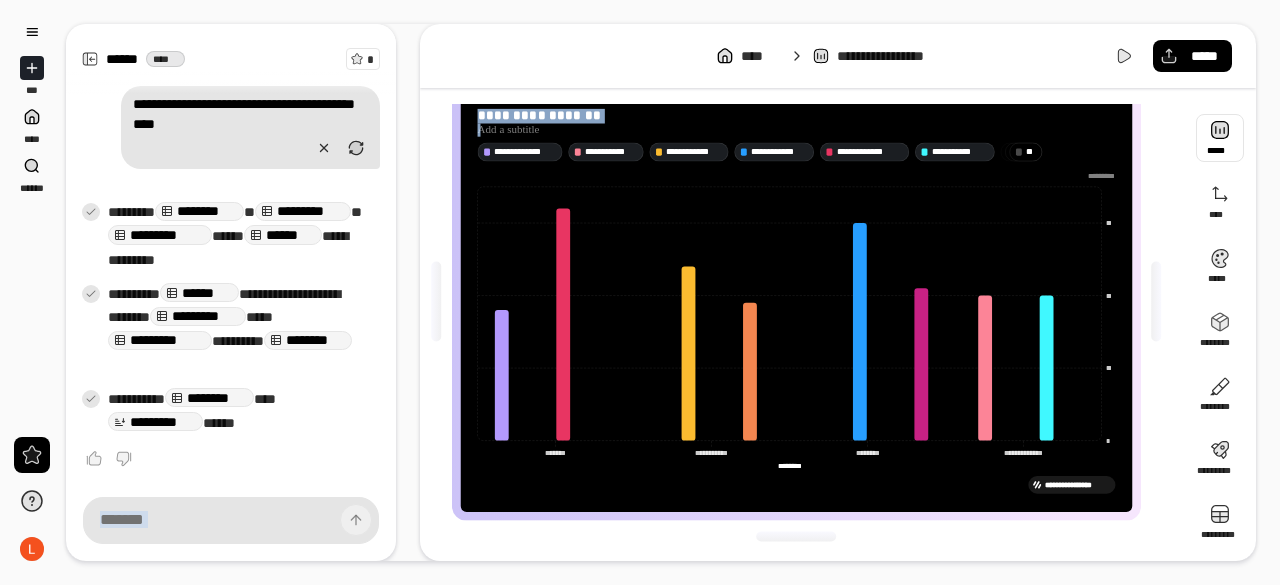 click at bounding box center (1220, 138) 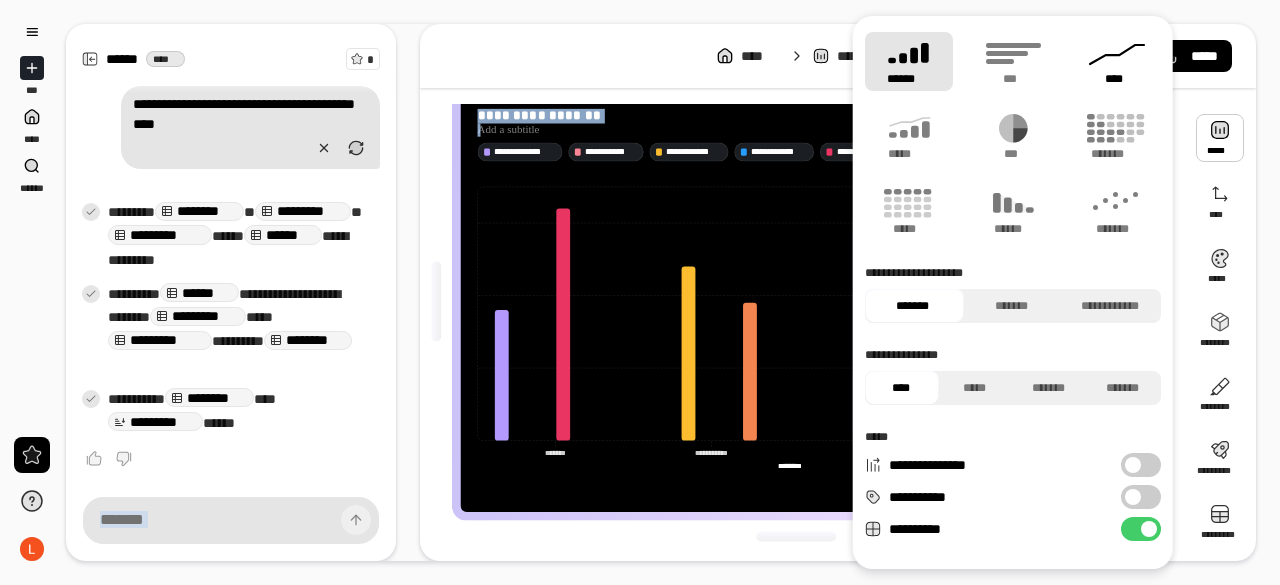 click 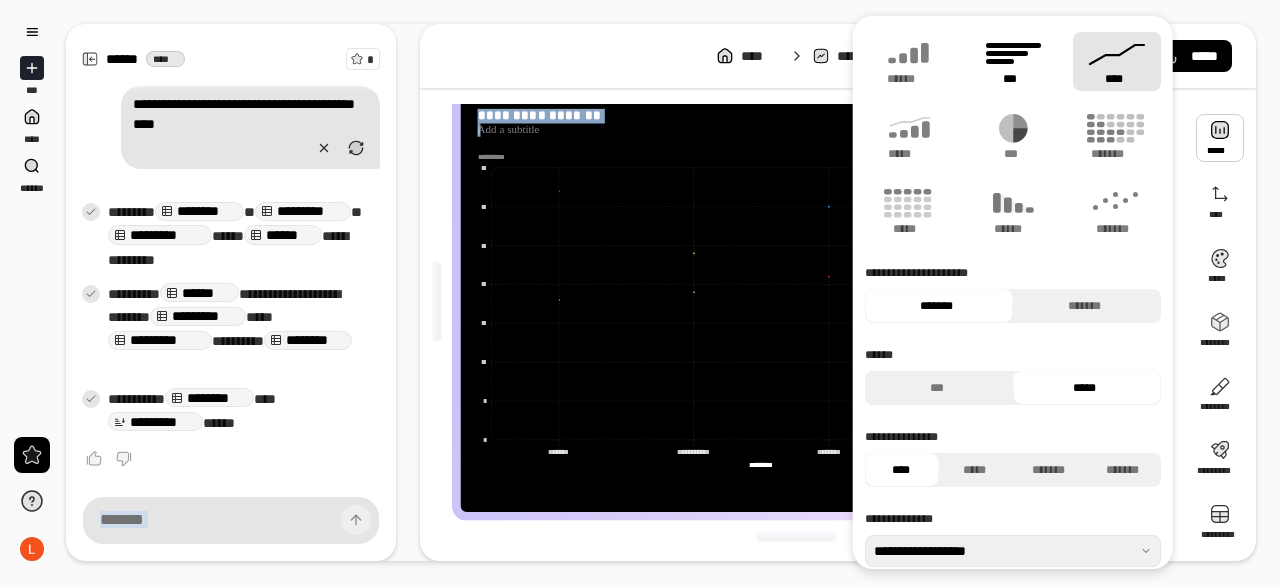 click 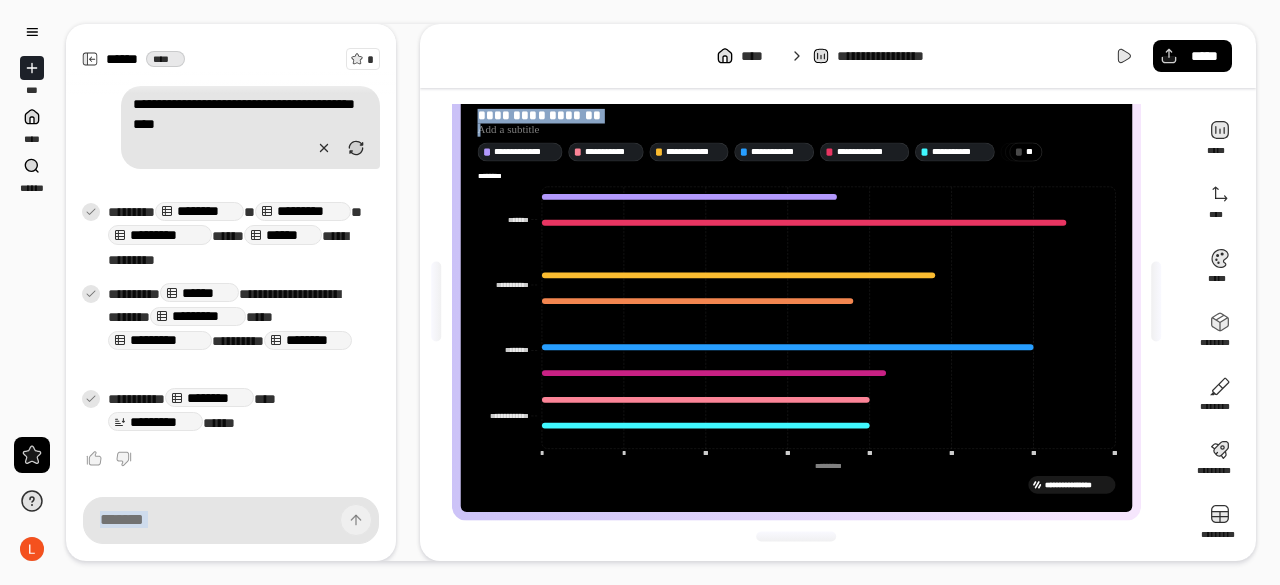 click on "**********" at bounding box center [838, 56] 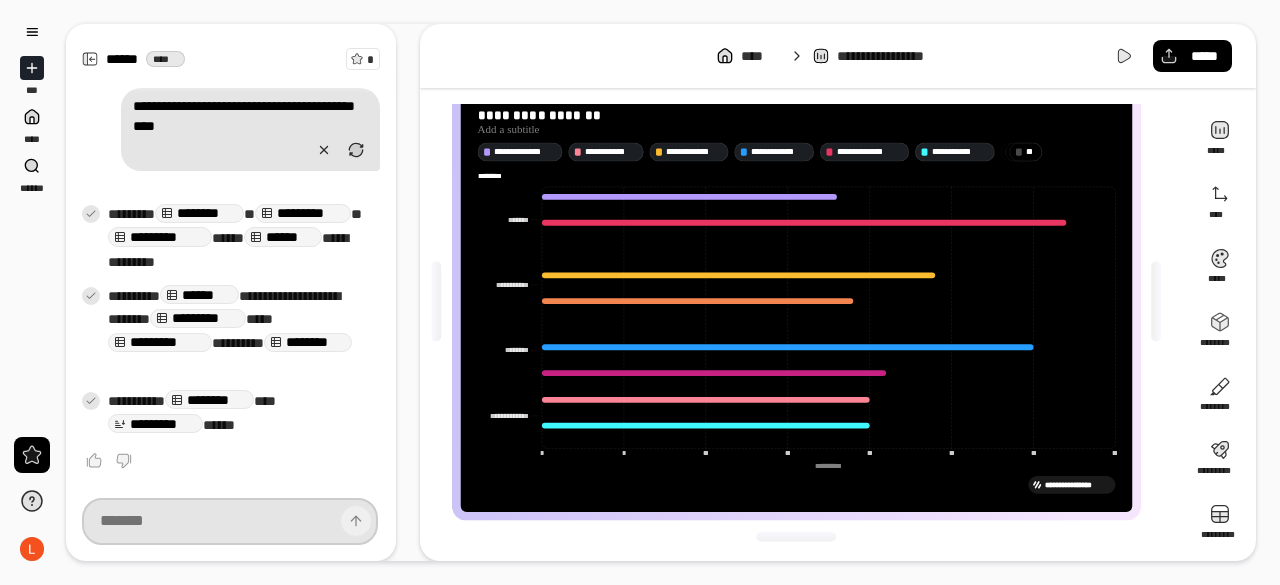 scroll, scrollTop: 545, scrollLeft: 0, axis: vertical 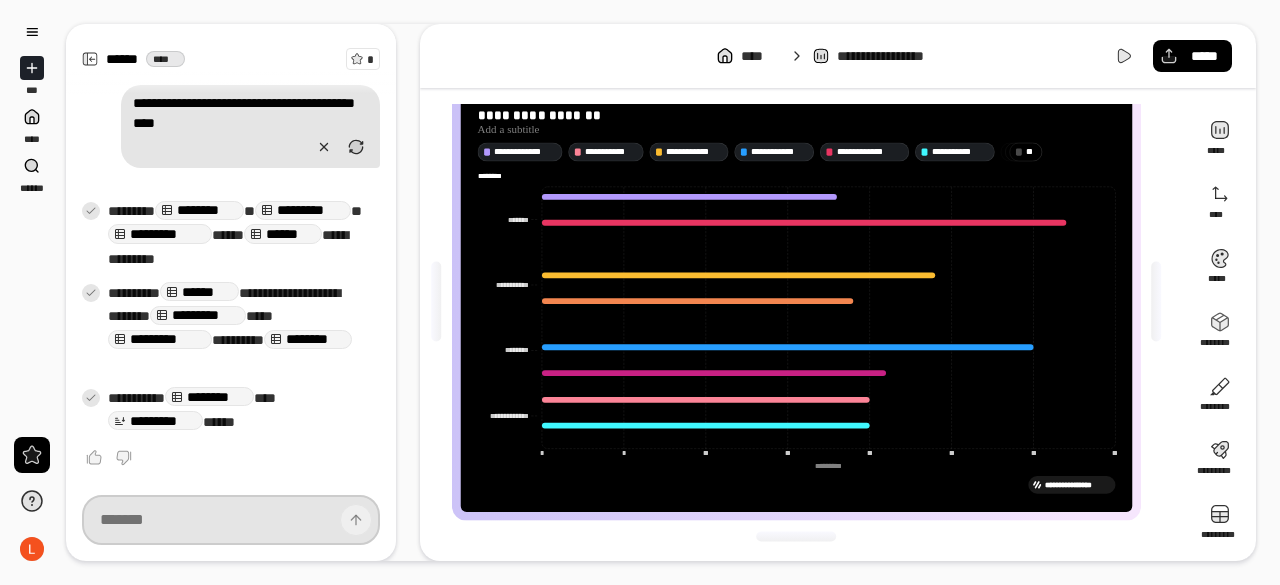 click at bounding box center (231, 520) 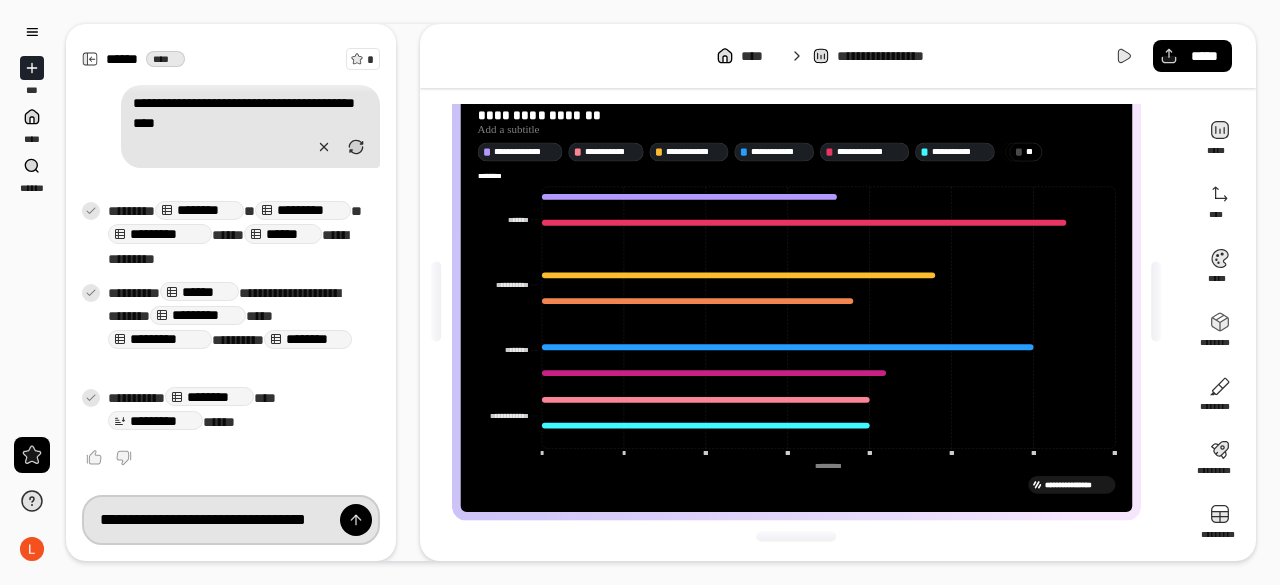 scroll, scrollTop: 0, scrollLeft: 70, axis: horizontal 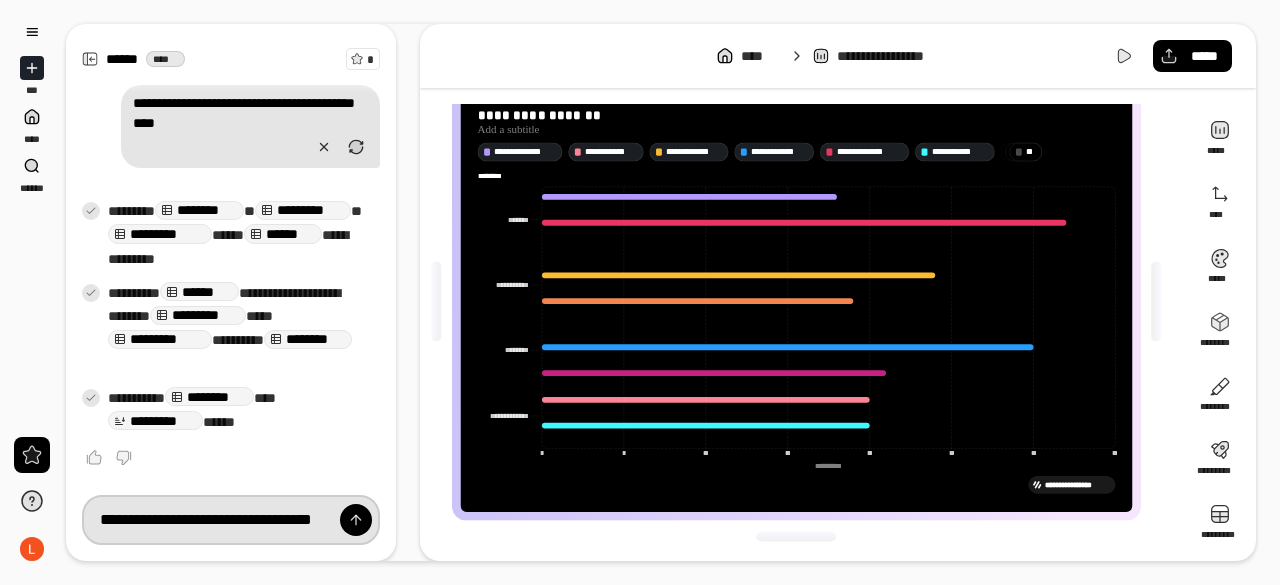type on "**********" 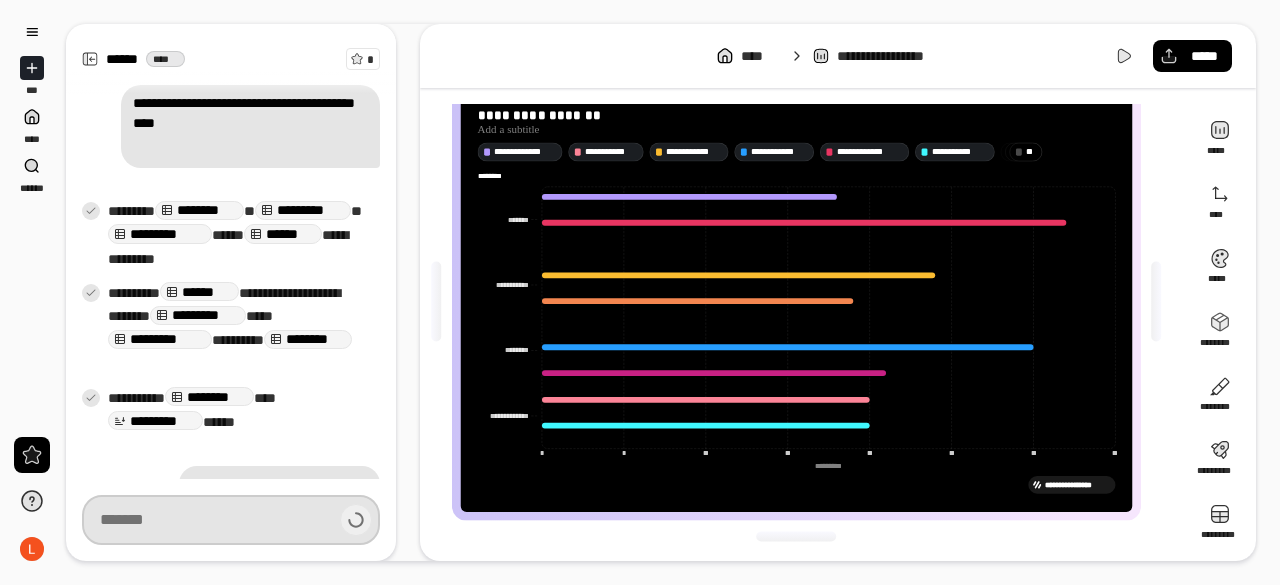 scroll, scrollTop: 569, scrollLeft: 0, axis: vertical 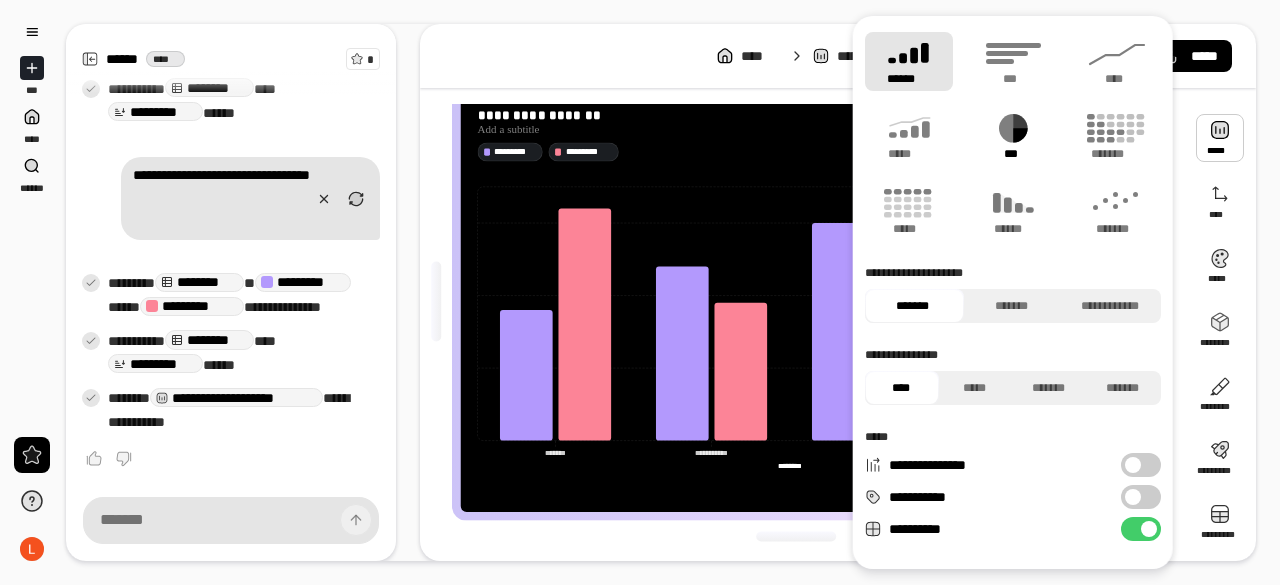 drag, startPoint x: 905, startPoint y: 131, endPoint x: 972, endPoint y: 107, distance: 71.168816 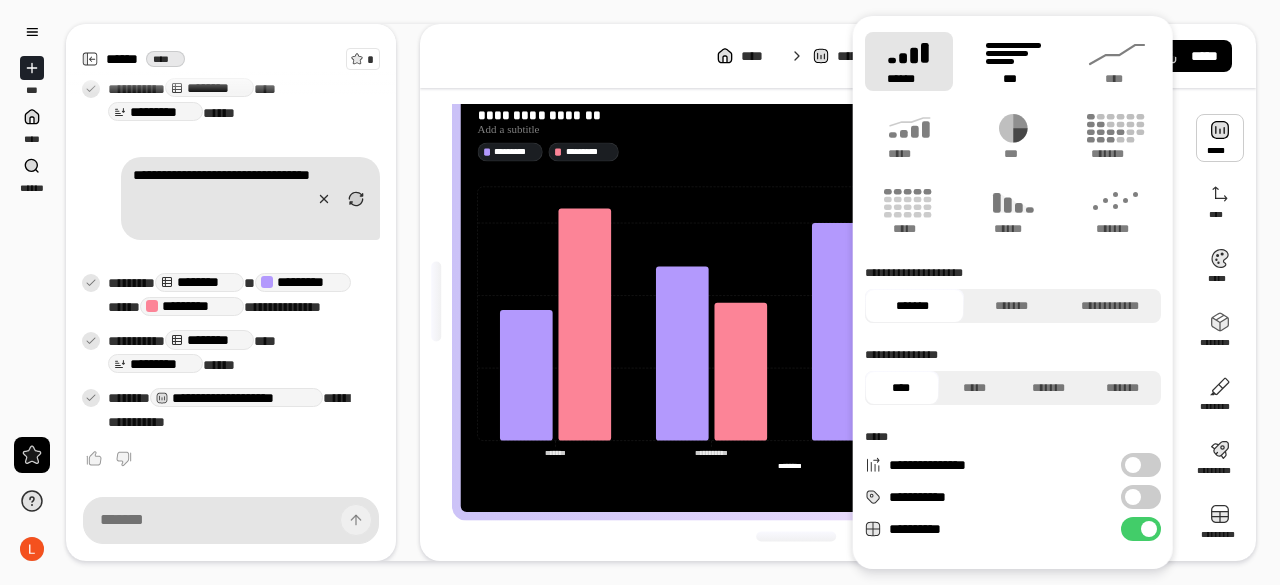 click 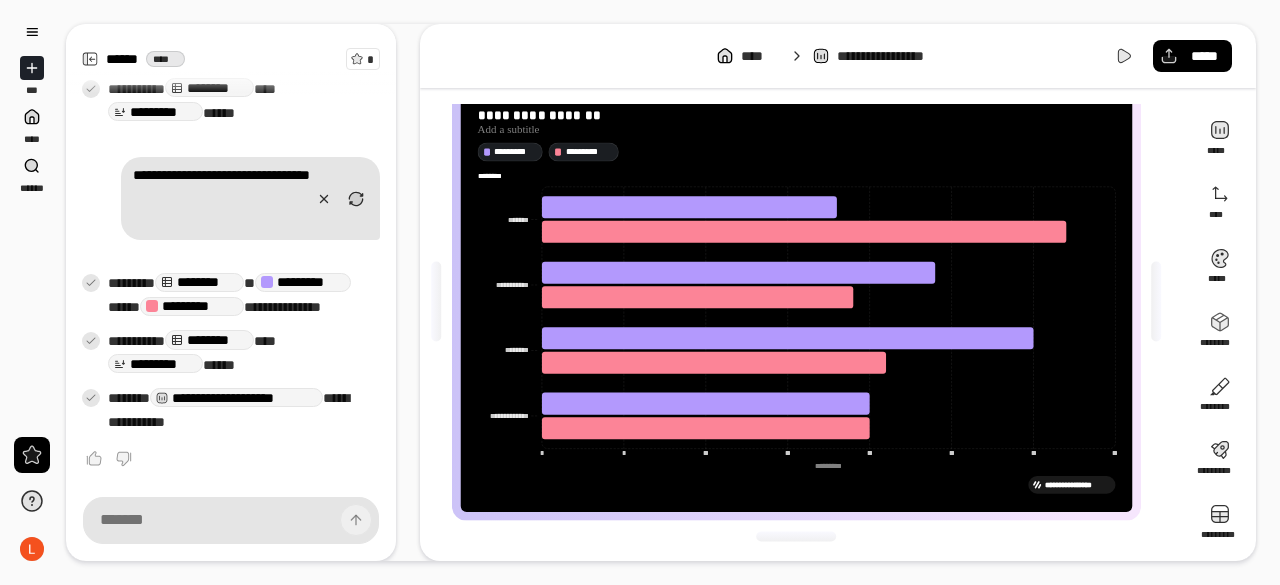 click on "**********" at bounding box center [838, 56] 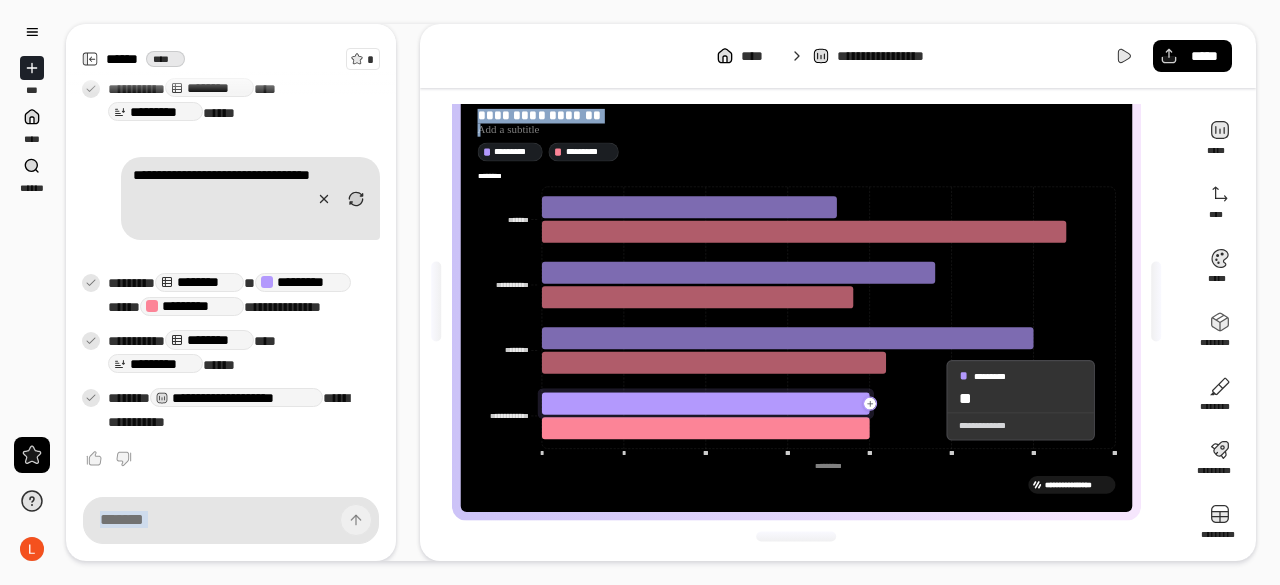 drag, startPoint x: 445, startPoint y: 106, endPoint x: 930, endPoint y: 400, distance: 567.1517 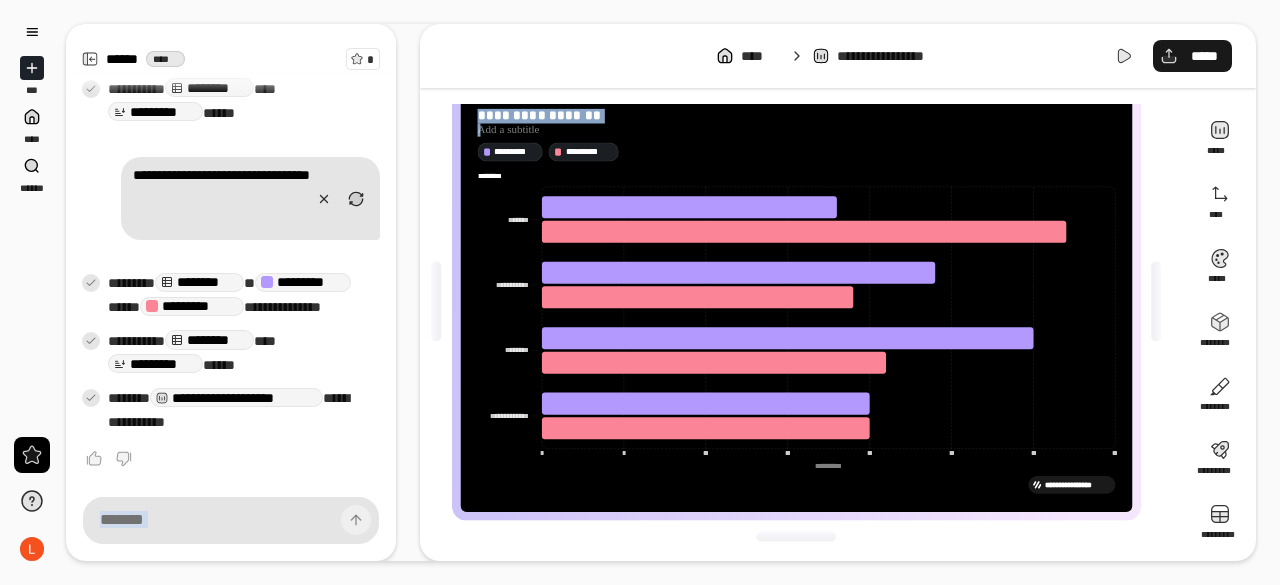 click on "*****" at bounding box center [1192, 56] 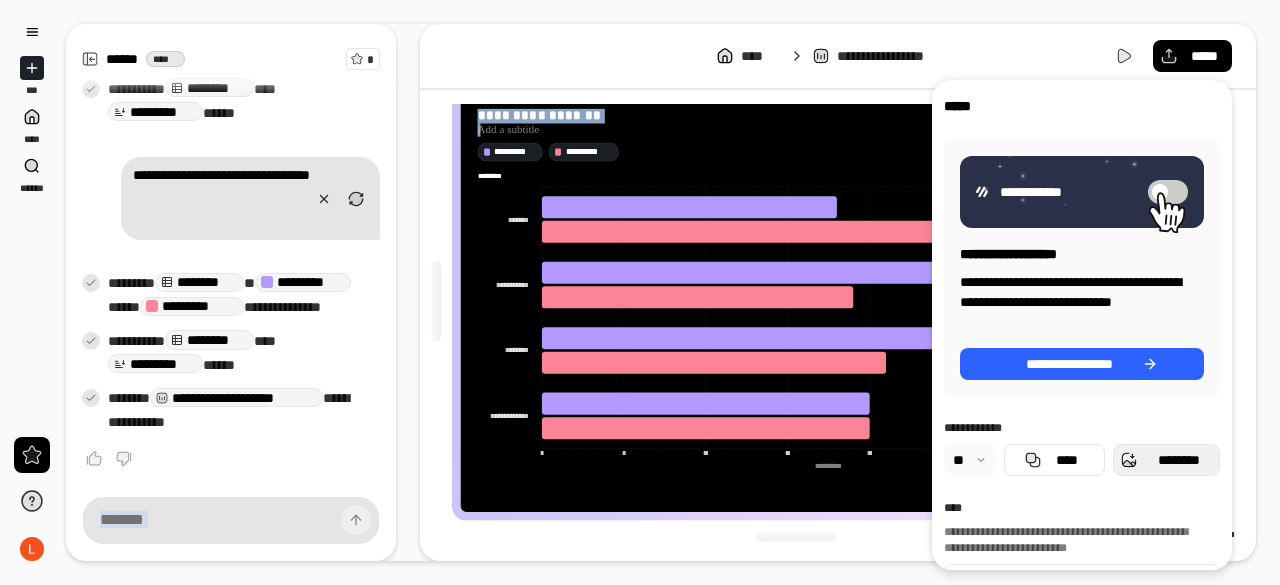 click on "********" at bounding box center (1178, 460) 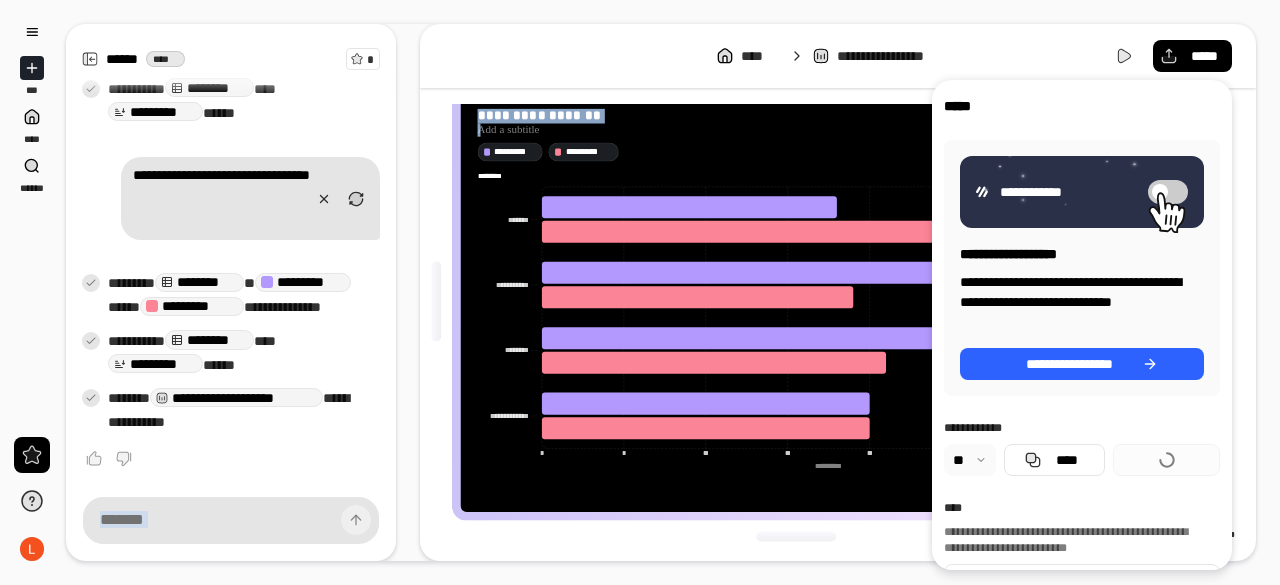 click on "**********" at bounding box center (838, 56) 